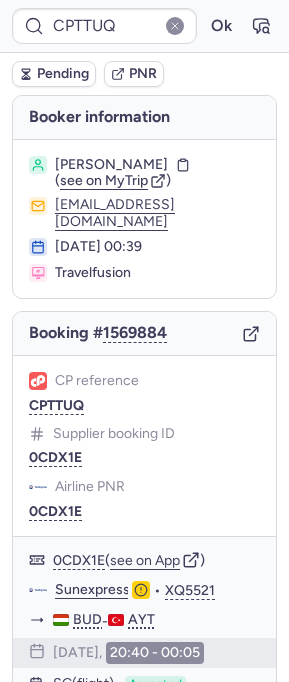 scroll, scrollTop: 0, scrollLeft: 0, axis: both 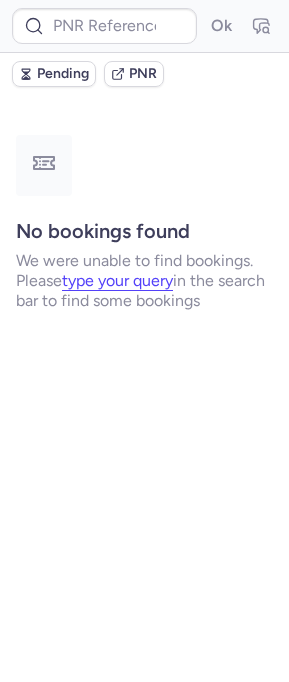 type on "CPZSMM" 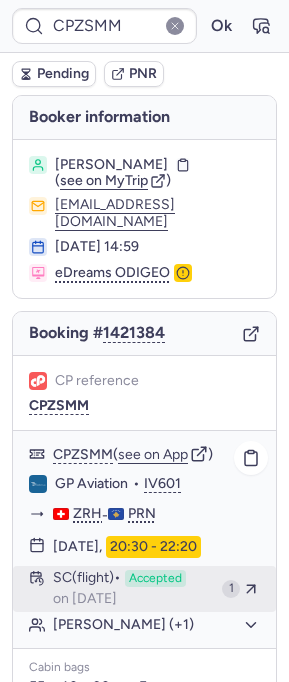click on "SC   (flight)" at bounding box center [87, 579] 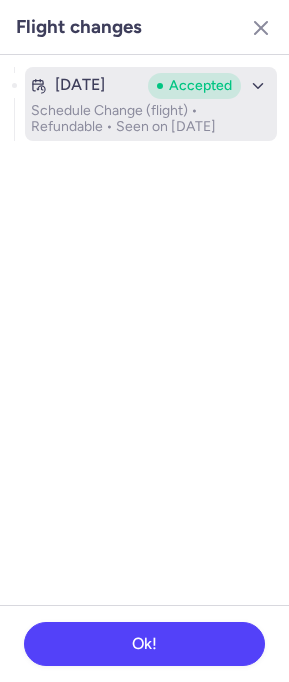 click on "Schedule Change (flight) • Refundable • Seen on Jun 14, 2025" at bounding box center (151, 119) 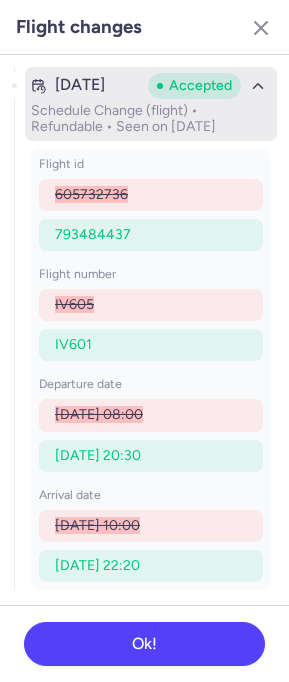 click on "Schedule Change (flight) • Refundable • Seen on Jun 14, 2025" at bounding box center [151, 119] 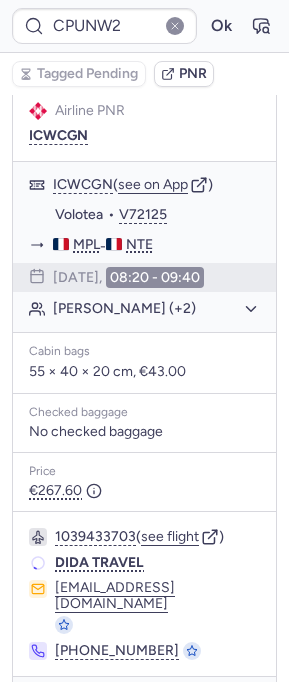 scroll, scrollTop: 376, scrollLeft: 0, axis: vertical 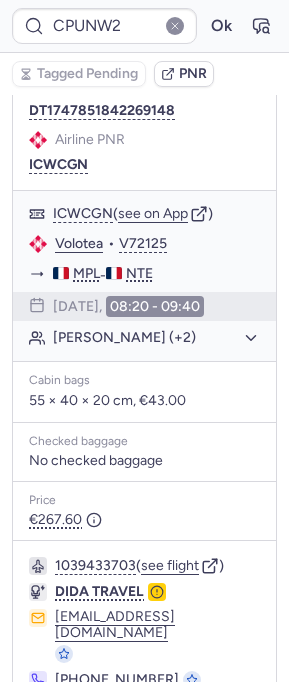 type on "CPTTUQ" 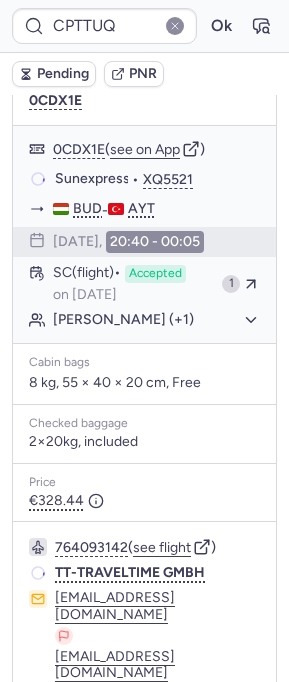 scroll, scrollTop: 376, scrollLeft: 0, axis: vertical 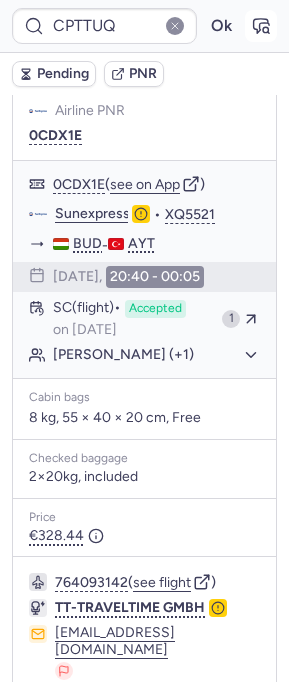 click 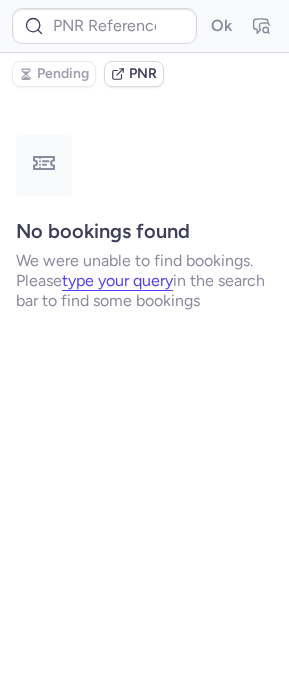 scroll, scrollTop: 0, scrollLeft: 0, axis: both 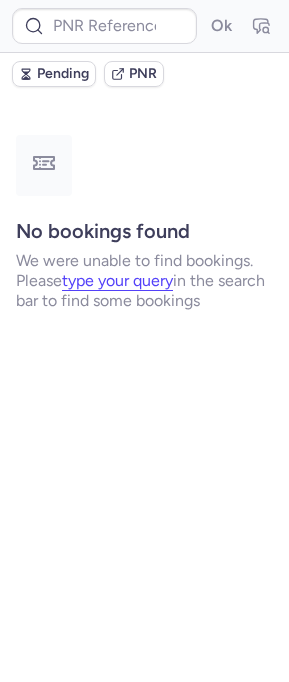type on "CPTTUQ" 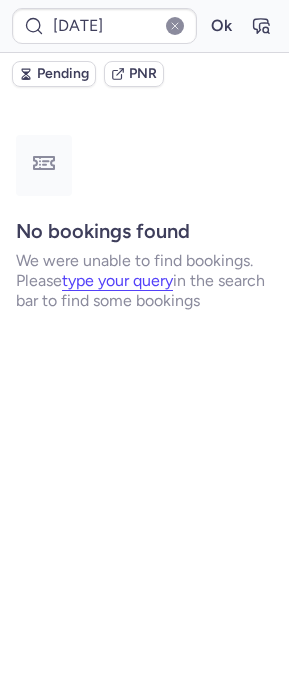 type on "CPTTUQ" 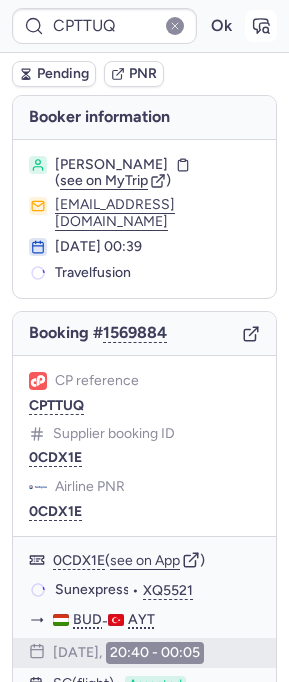 click 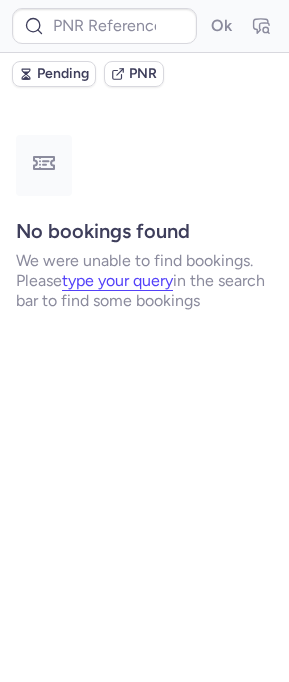 type on "CPTTUQ" 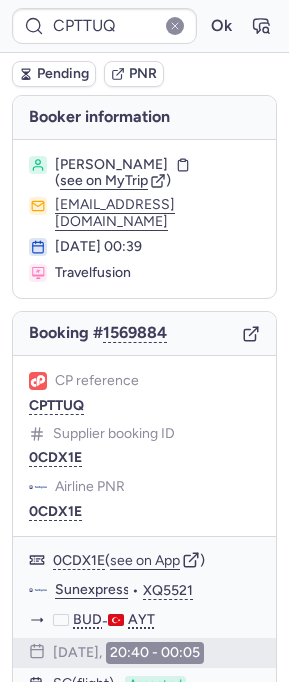 type 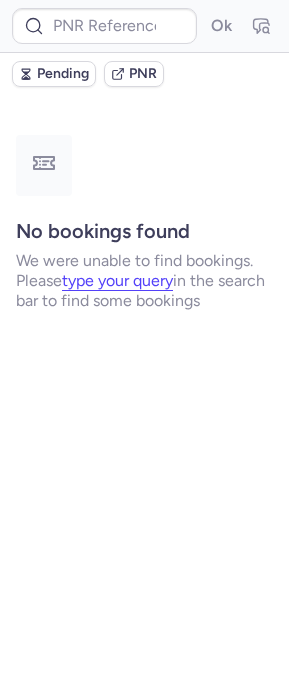 scroll, scrollTop: 0, scrollLeft: 0, axis: both 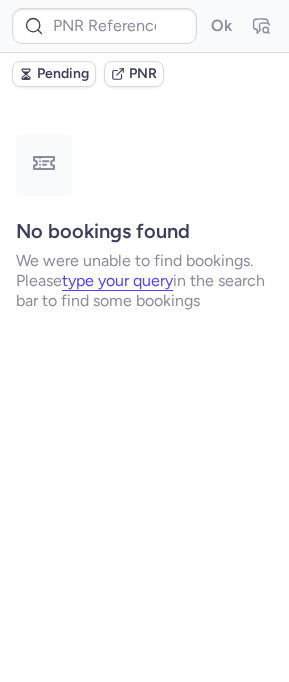 click on "Ok" at bounding box center [144, 26] 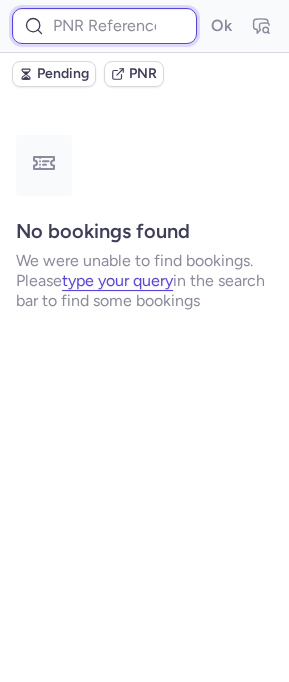 click at bounding box center (104, 26) 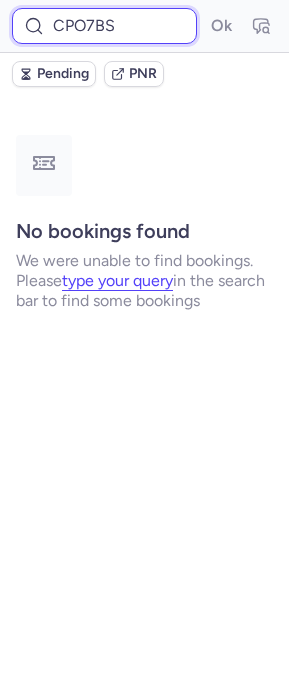 click on "Ok" at bounding box center [221, 26] 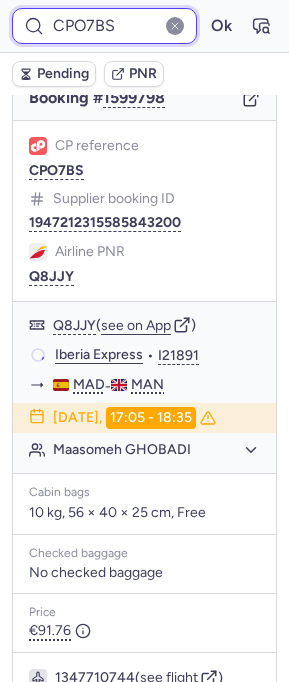 scroll, scrollTop: 0, scrollLeft: 0, axis: both 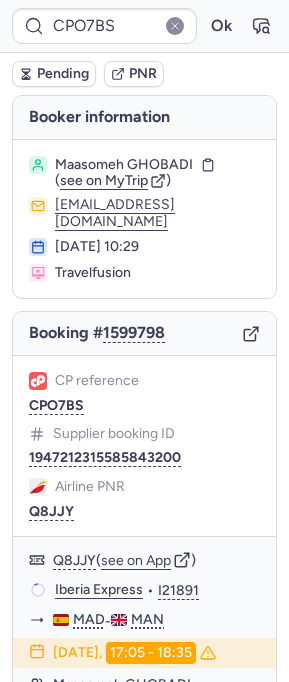 click 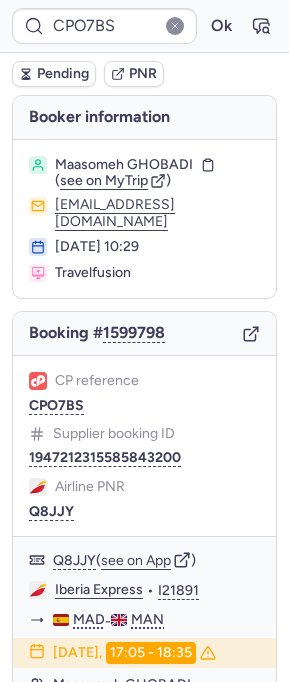 type on "CPTTUQ" 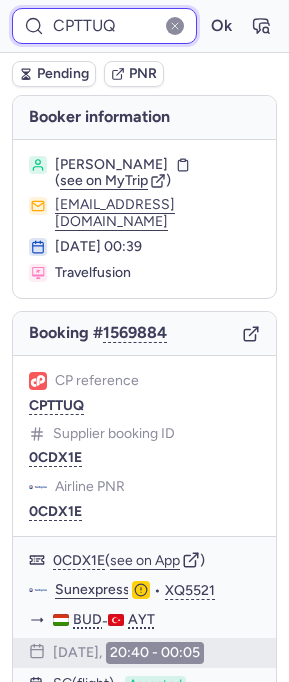 click on "CPTTUQ" at bounding box center (104, 26) 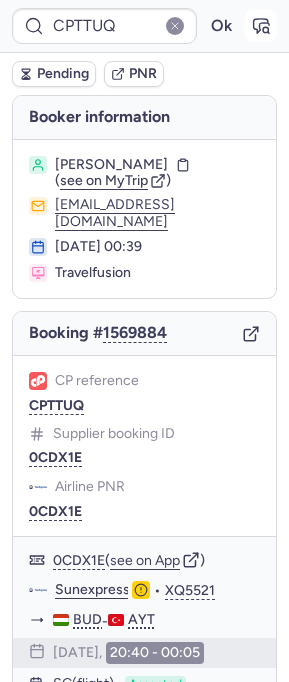 click 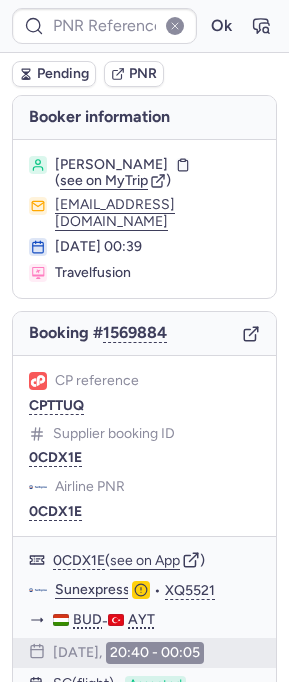 type on "CPTTUQ" 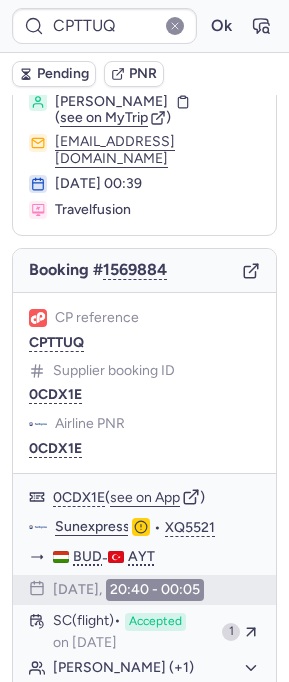 scroll, scrollTop: 154, scrollLeft: 0, axis: vertical 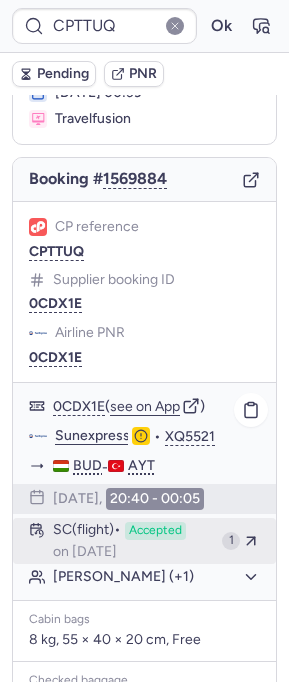 click on "SC   (flight)" at bounding box center [87, 531] 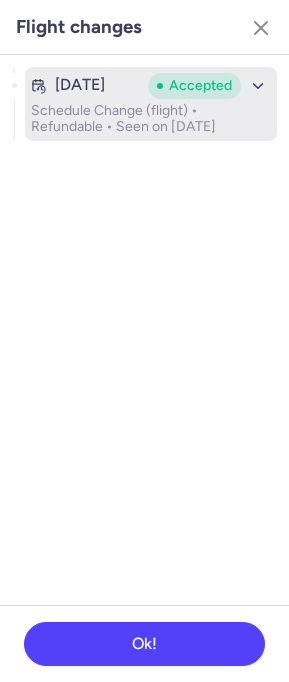 click on "Accepted" at bounding box center (194, 86) 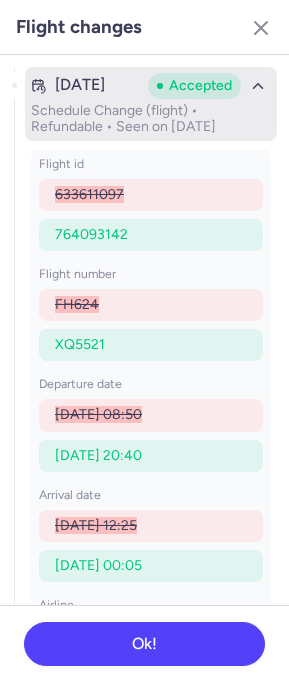 click 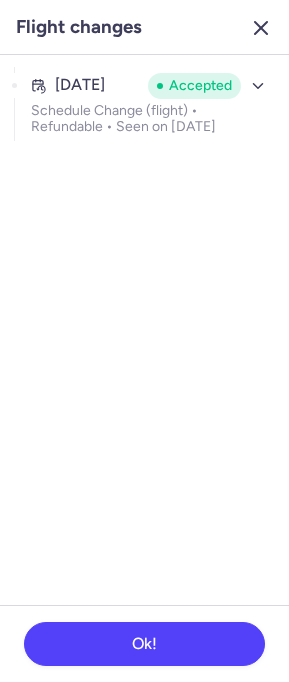 click 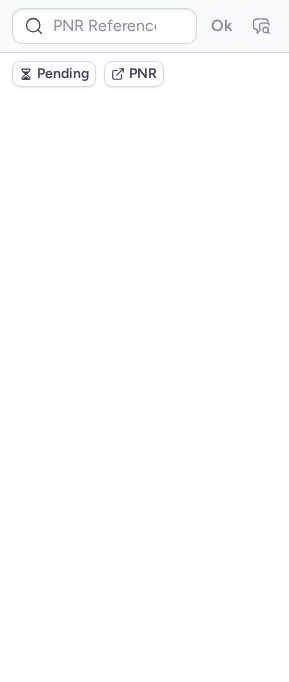 scroll, scrollTop: 0, scrollLeft: 0, axis: both 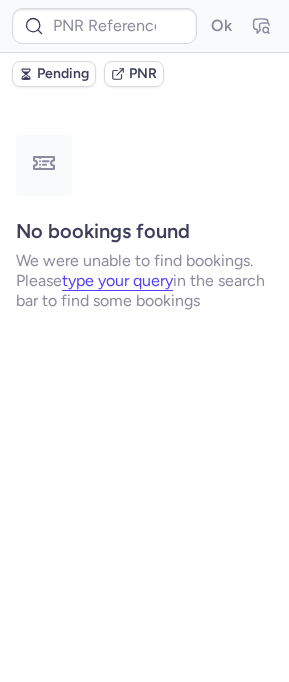 type on "29AUG25" 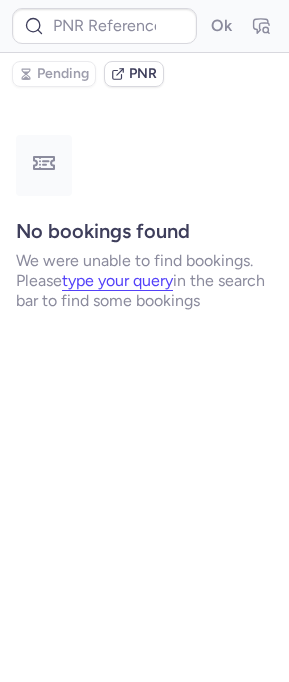 type on "CP5MPX" 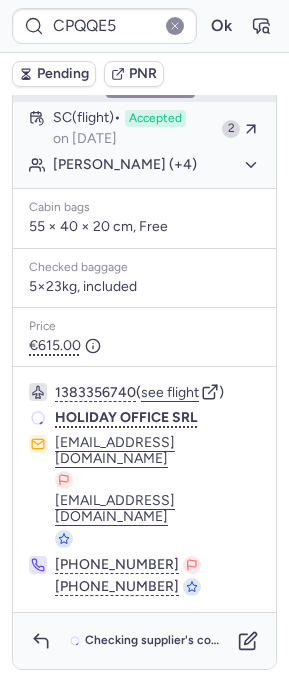 scroll, scrollTop: 301, scrollLeft: 0, axis: vertical 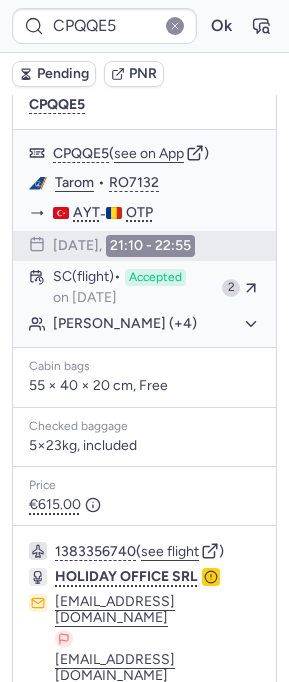 type on "CPKWKM" 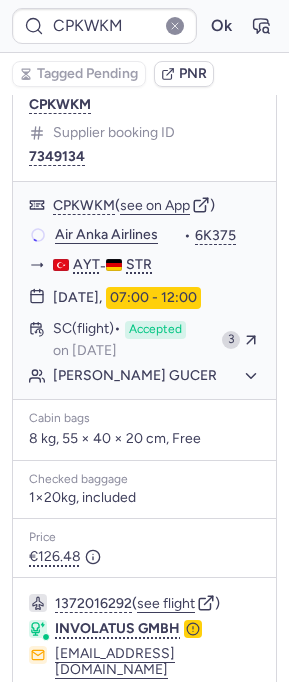 type 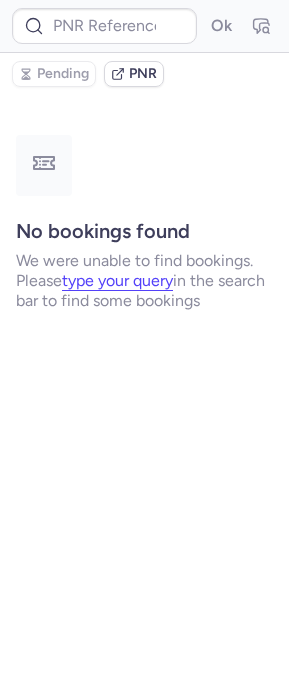 scroll, scrollTop: 0, scrollLeft: 0, axis: both 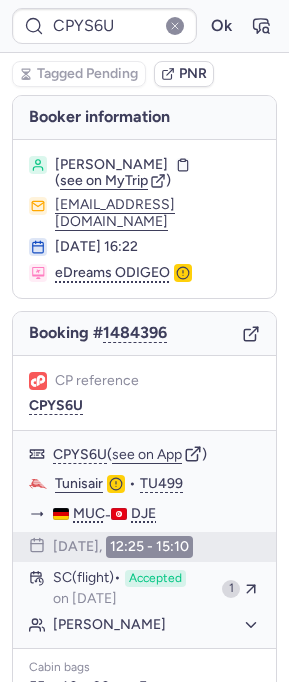 type on "CP9ZGB" 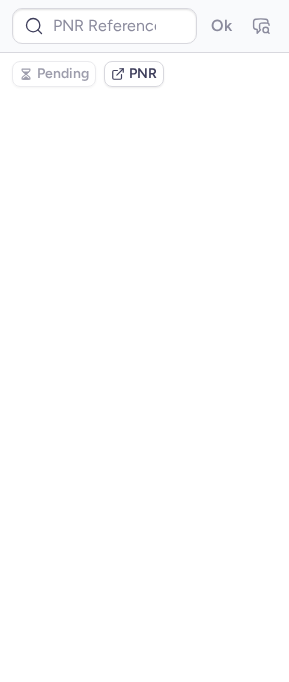 type on "CPIX8N" 